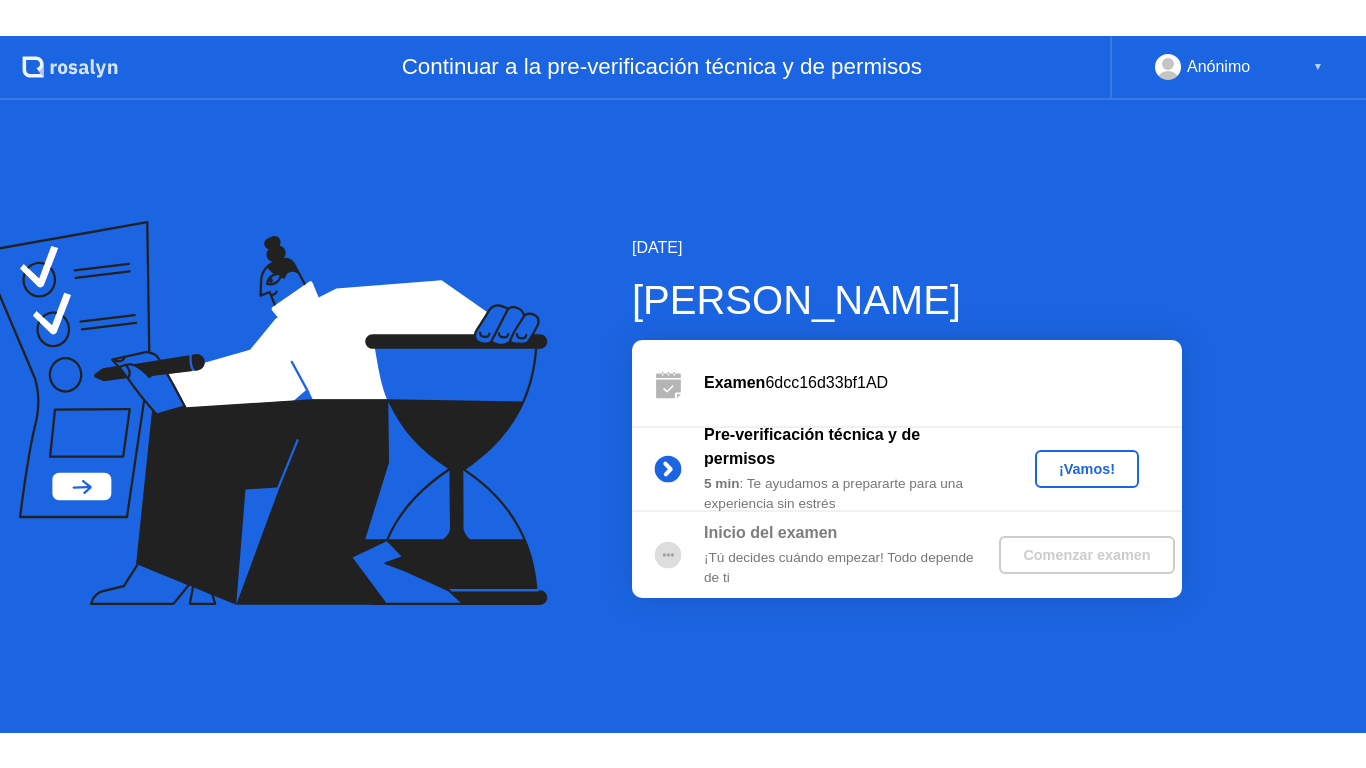 scroll, scrollTop: 0, scrollLeft: 0, axis: both 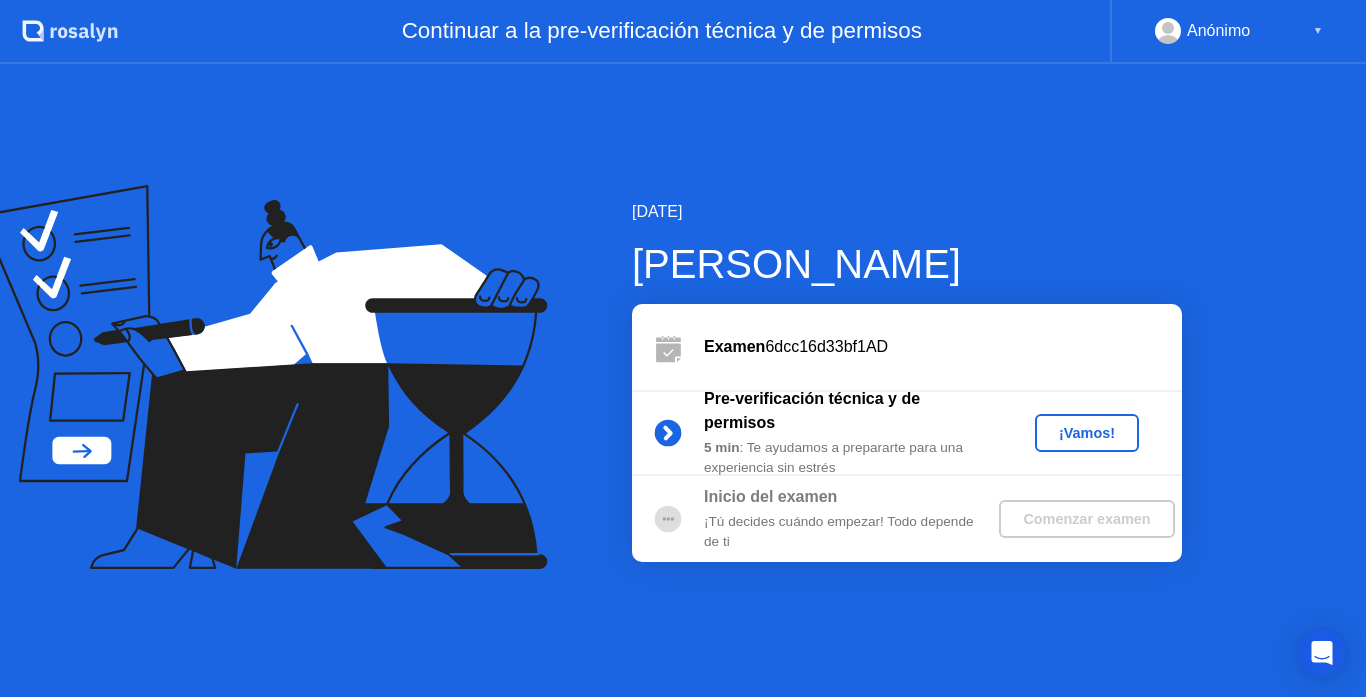 click on "¡Vamos!" 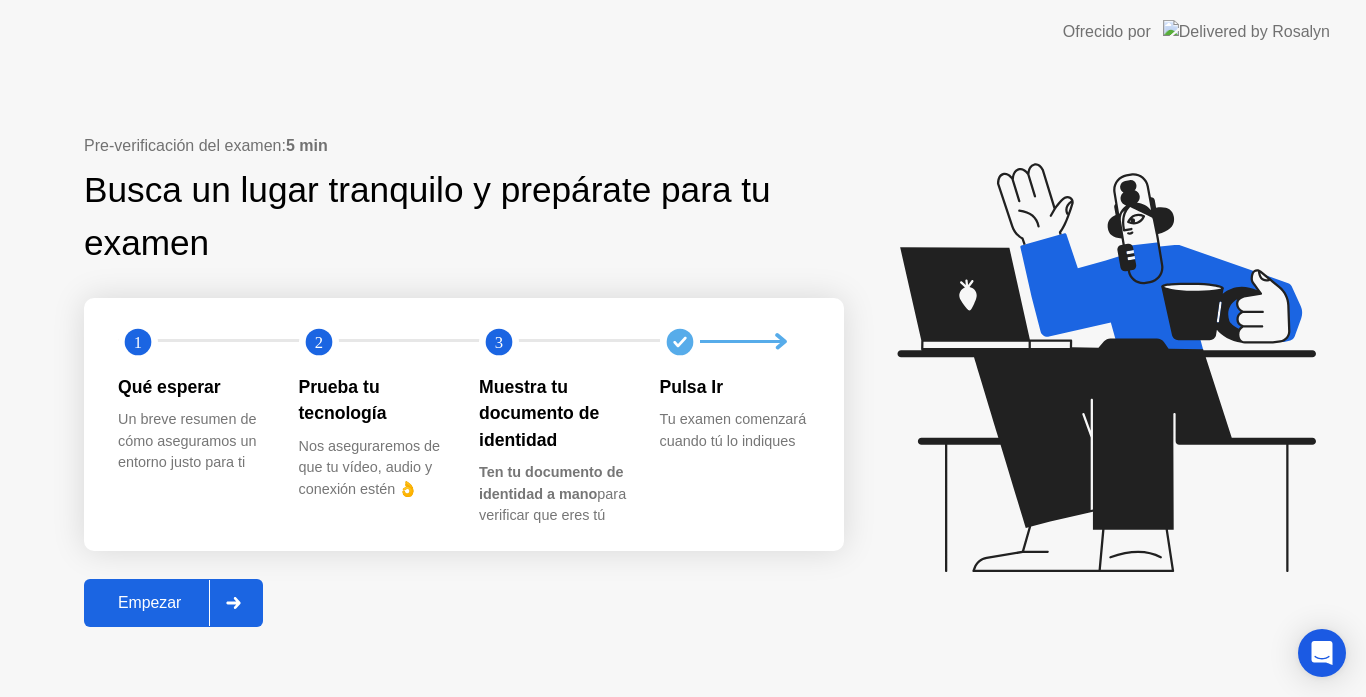 click on "Empezar" 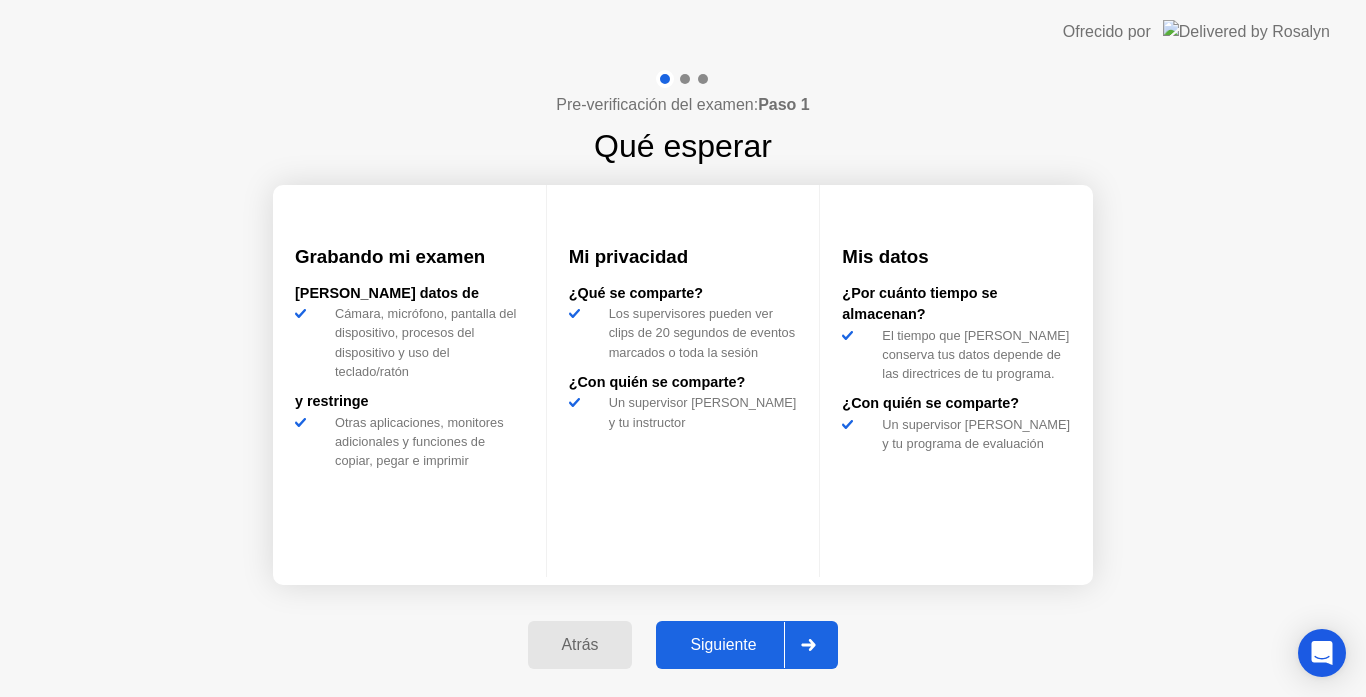 click on "Siguiente" 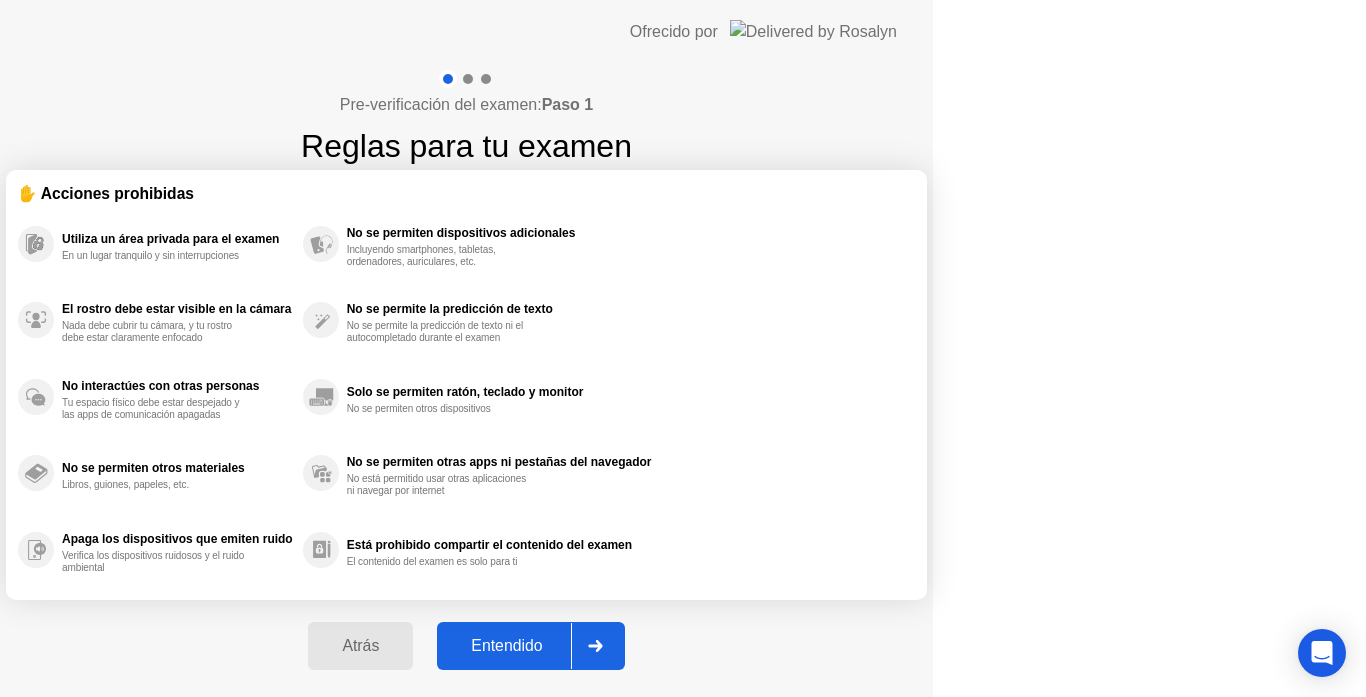 click on "Entendido" 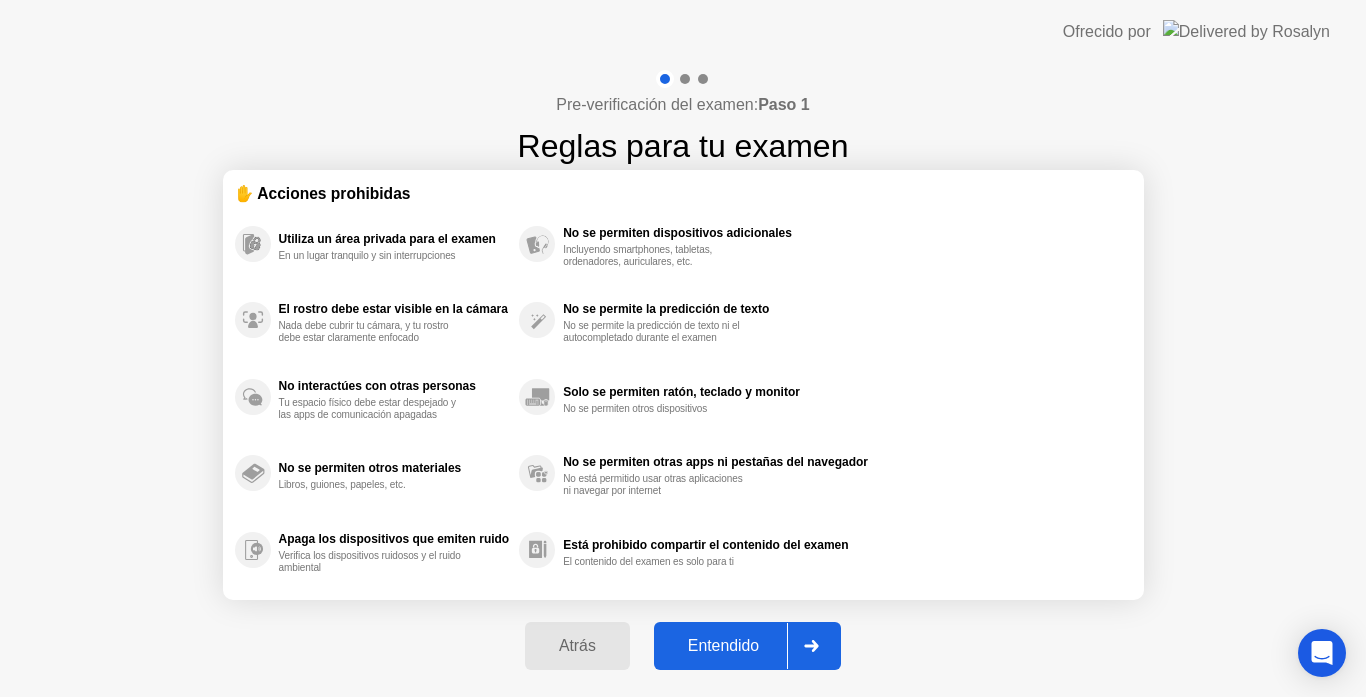 select on "**********" 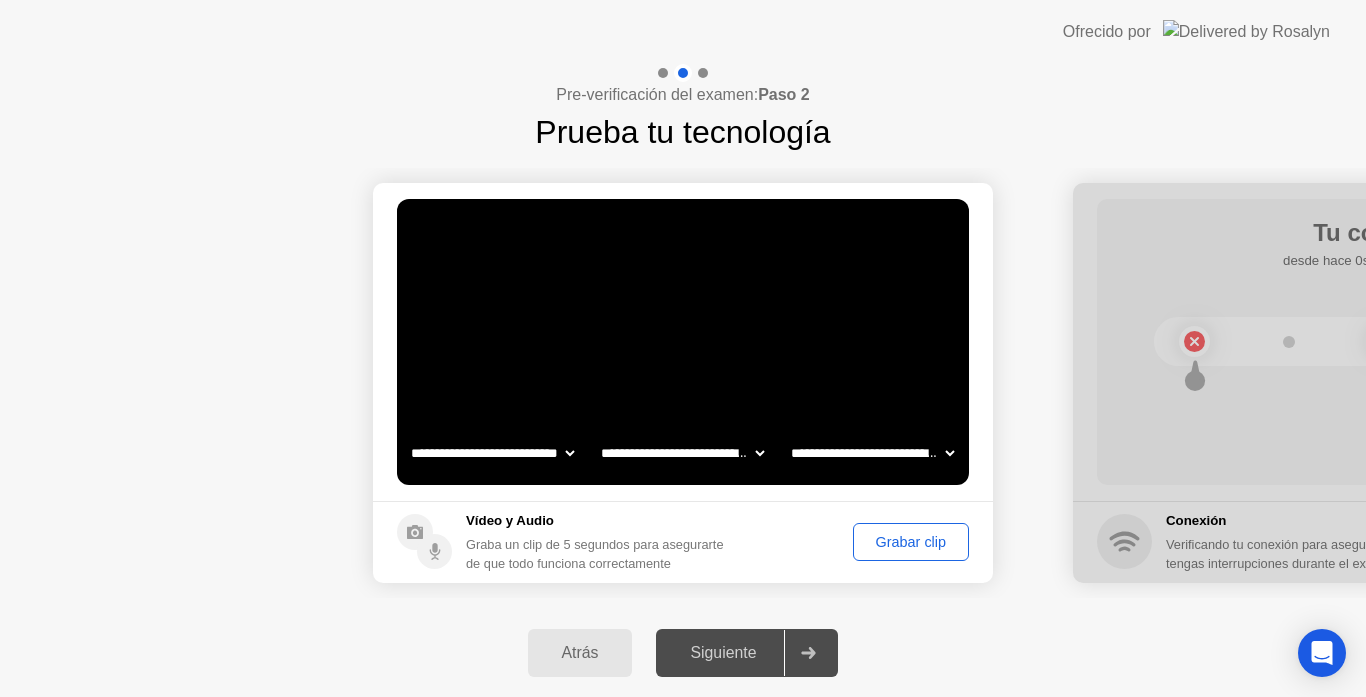 click on "Grabar clip" 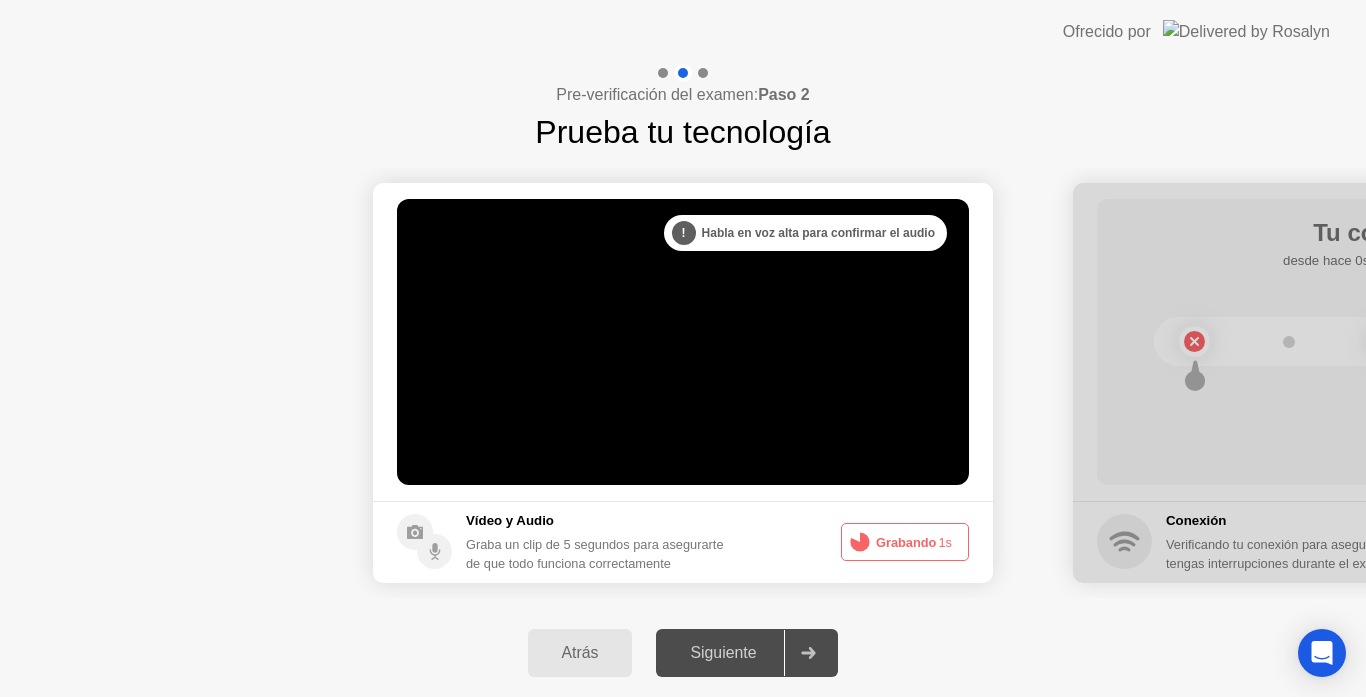 click on "Siguiente" 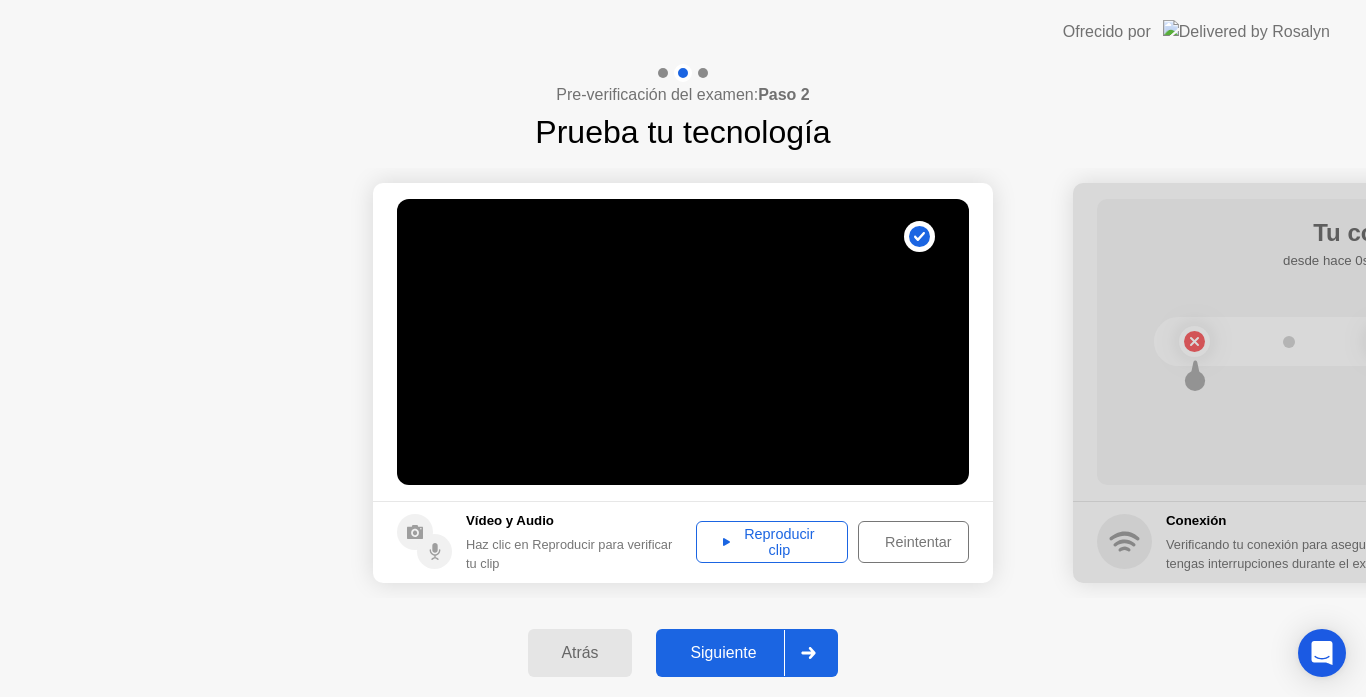 click on "Siguiente" 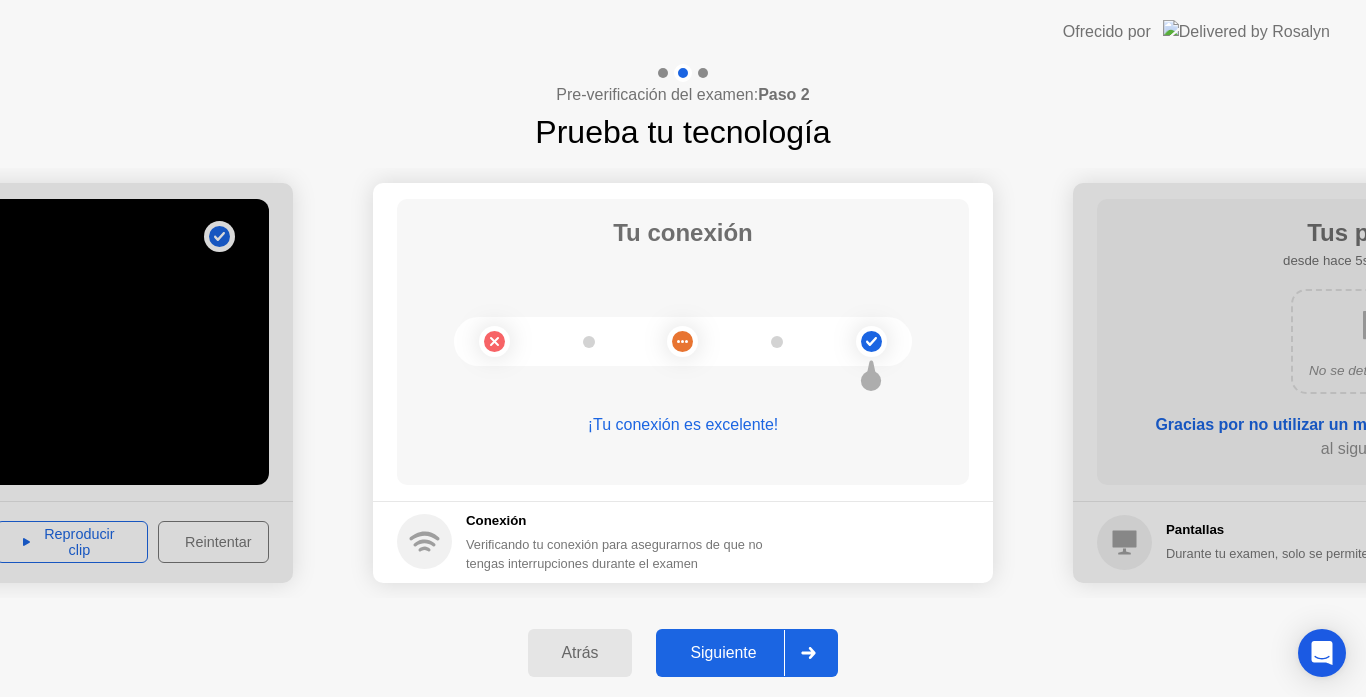 click on "Siguiente" 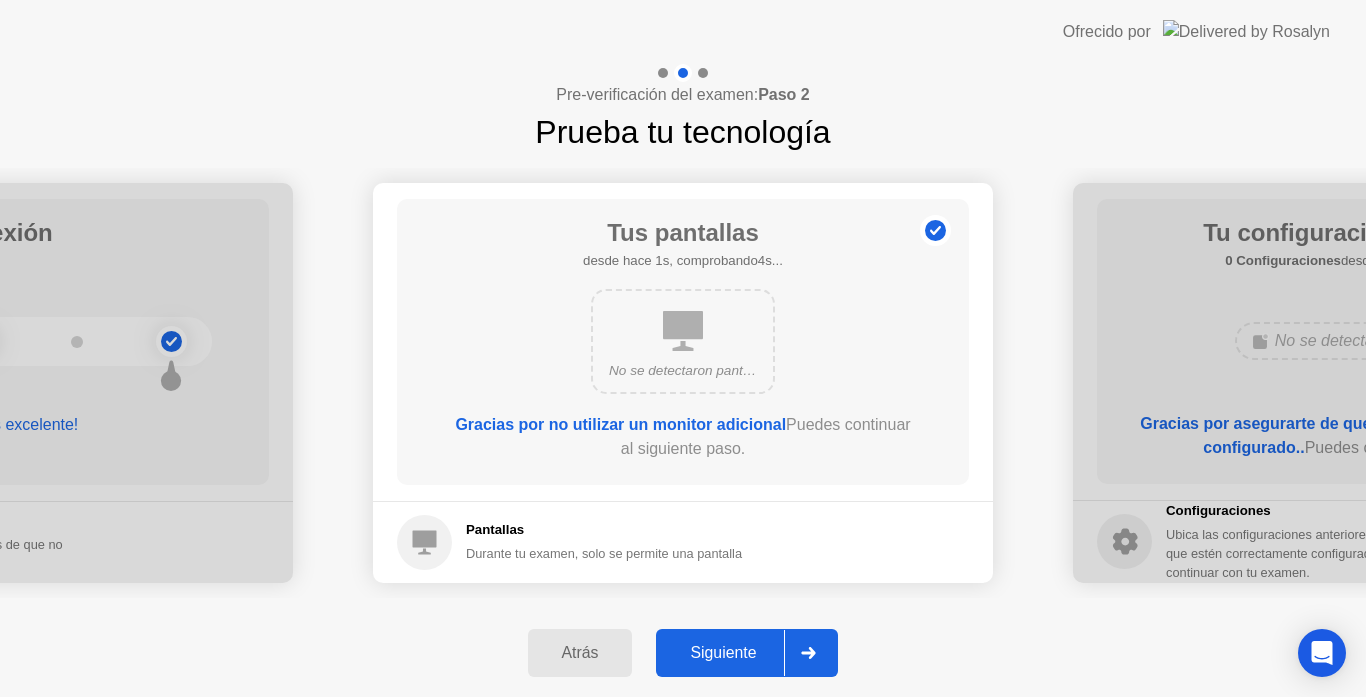 click on "Siguiente" 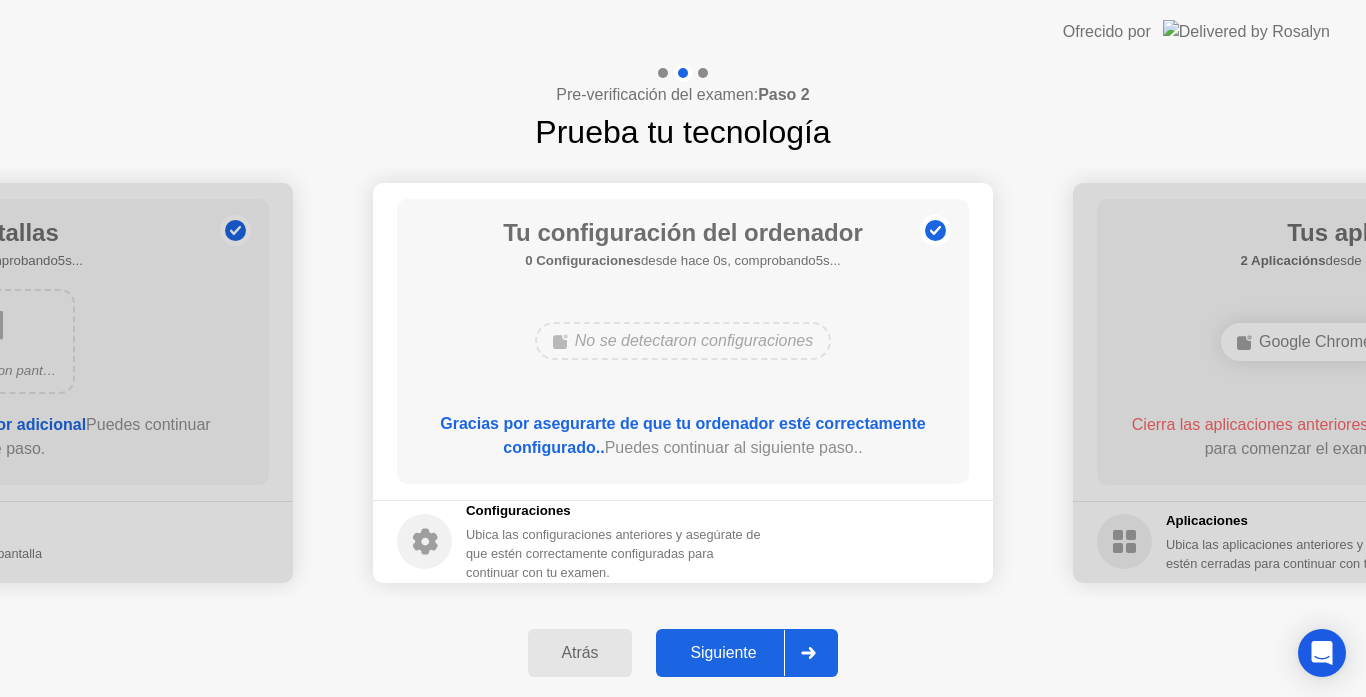 click on "Siguiente" 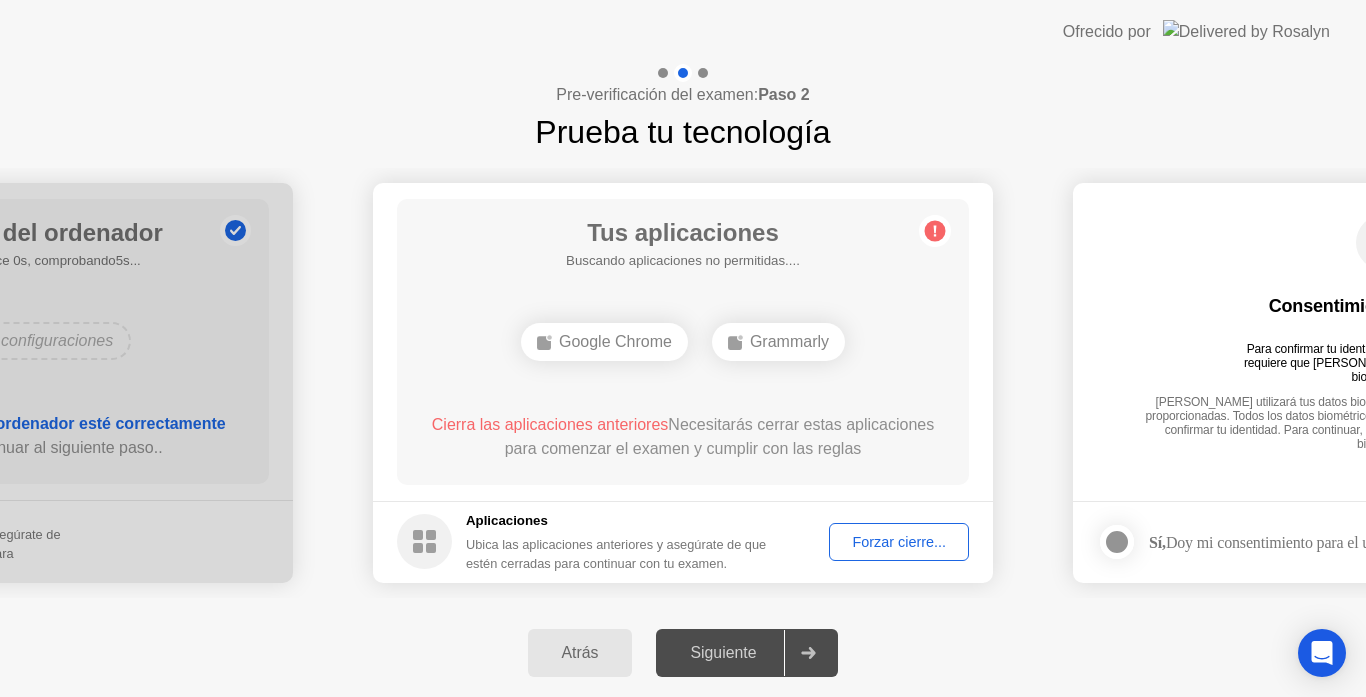 click on "Forzar cierre..." 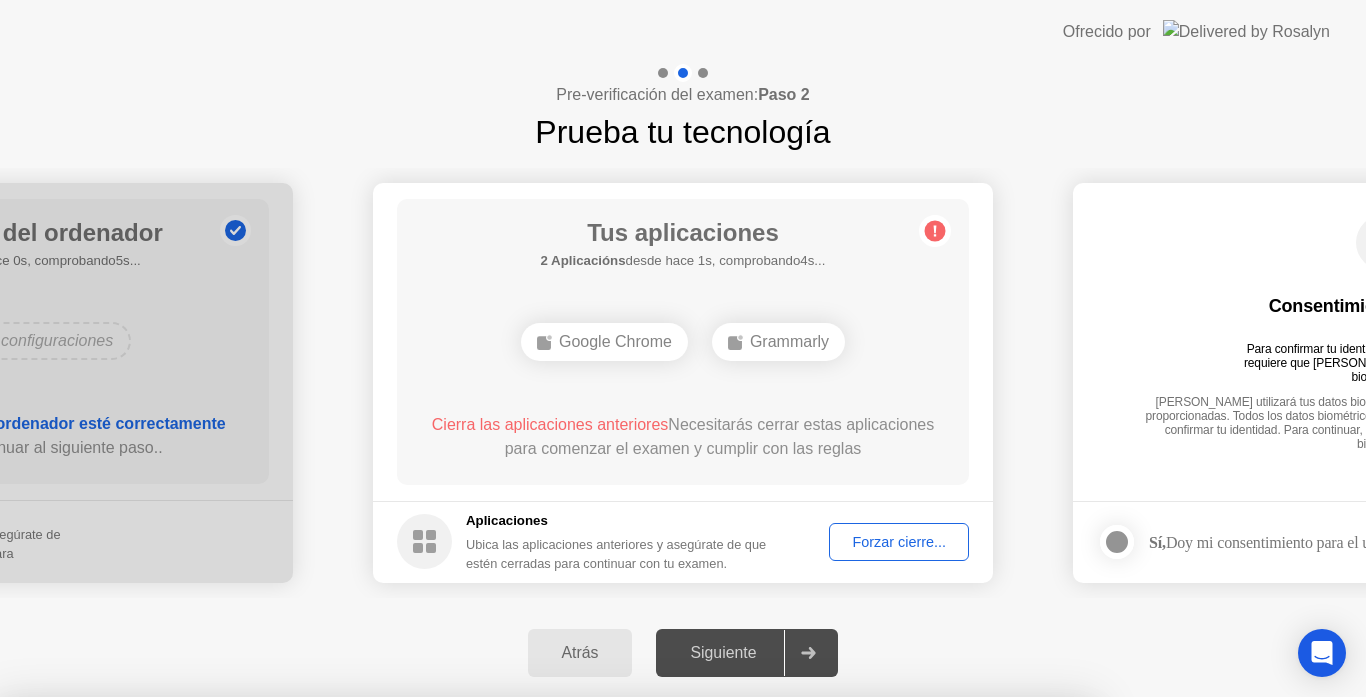 click on "Confirmar" at bounding box center [620, 973] 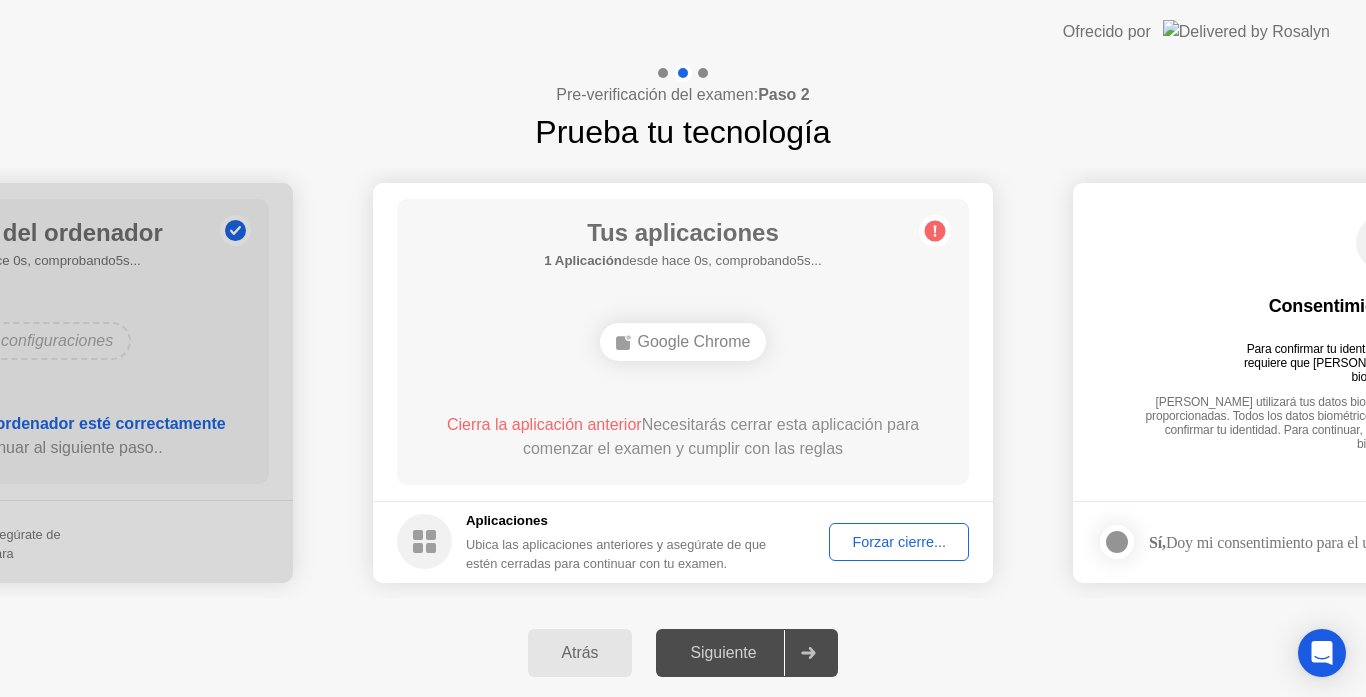 click on "Forzar cierre..." 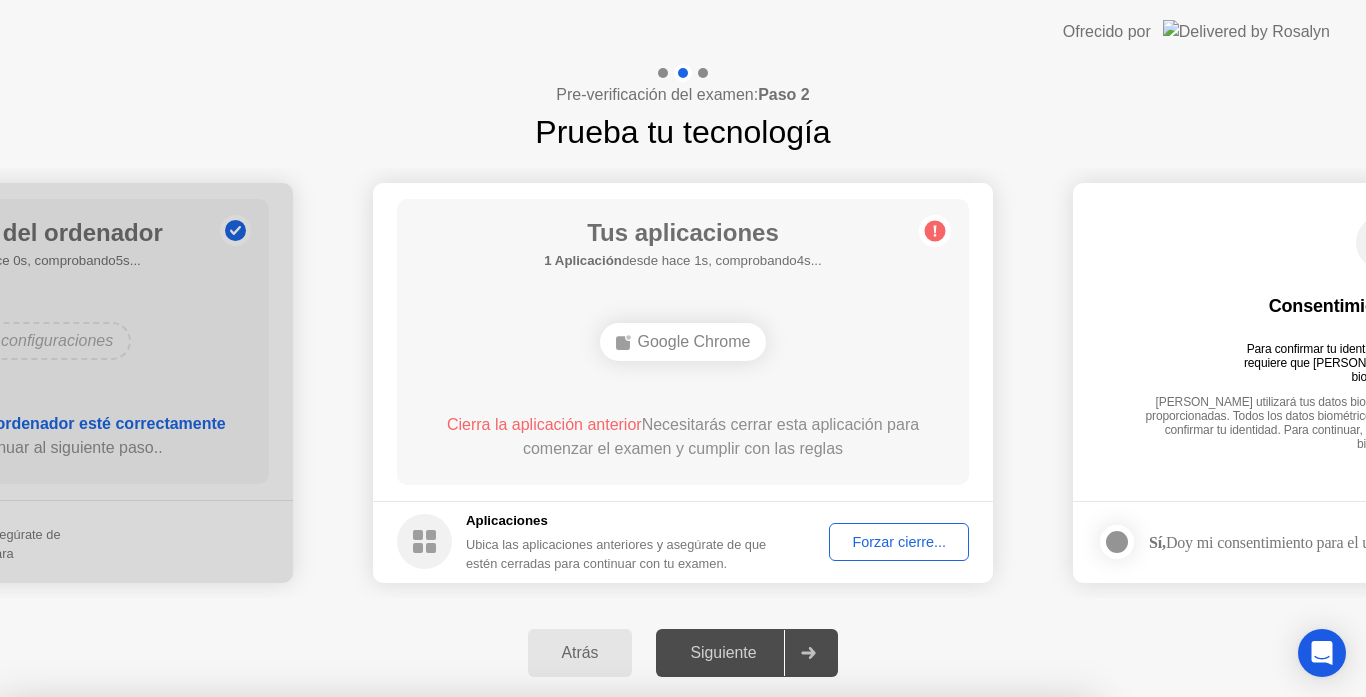 click on "Confirmar" at bounding box center (620, 973) 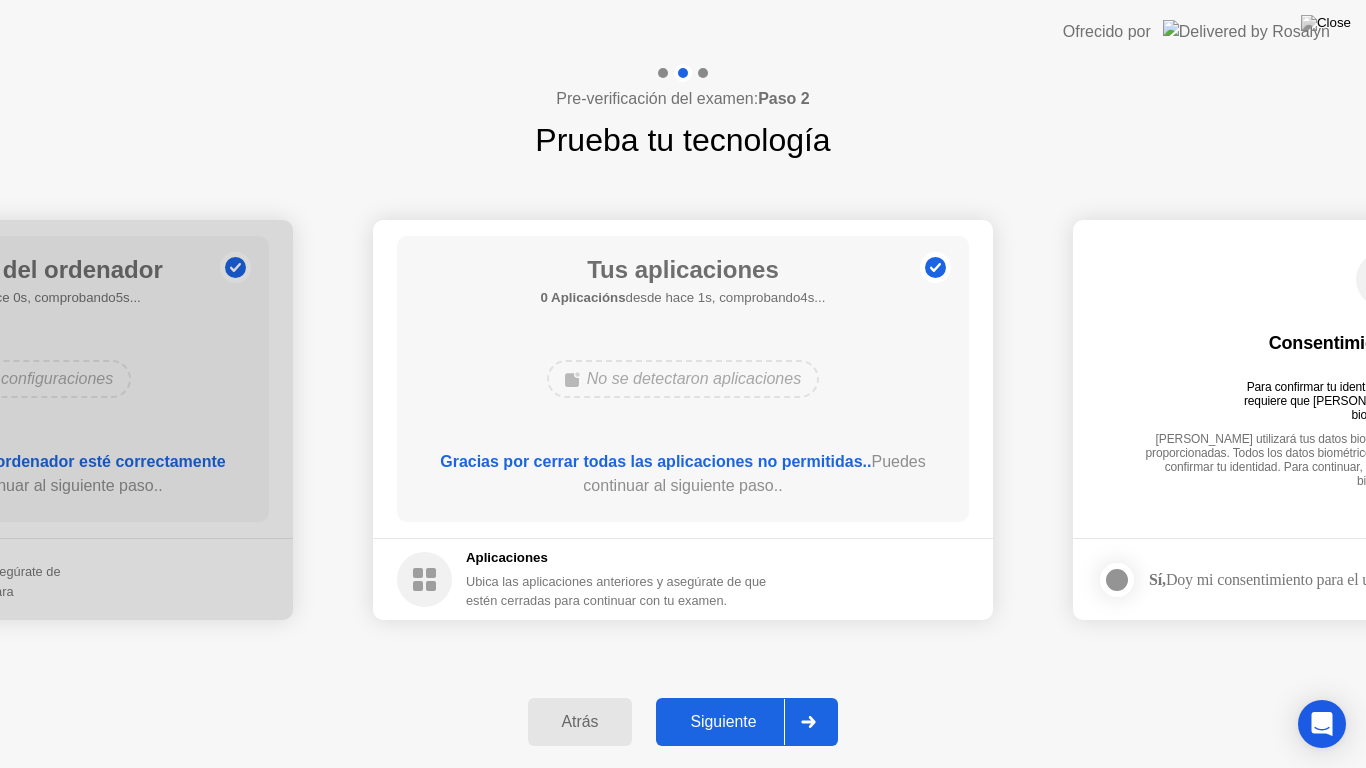 click on "Siguiente" 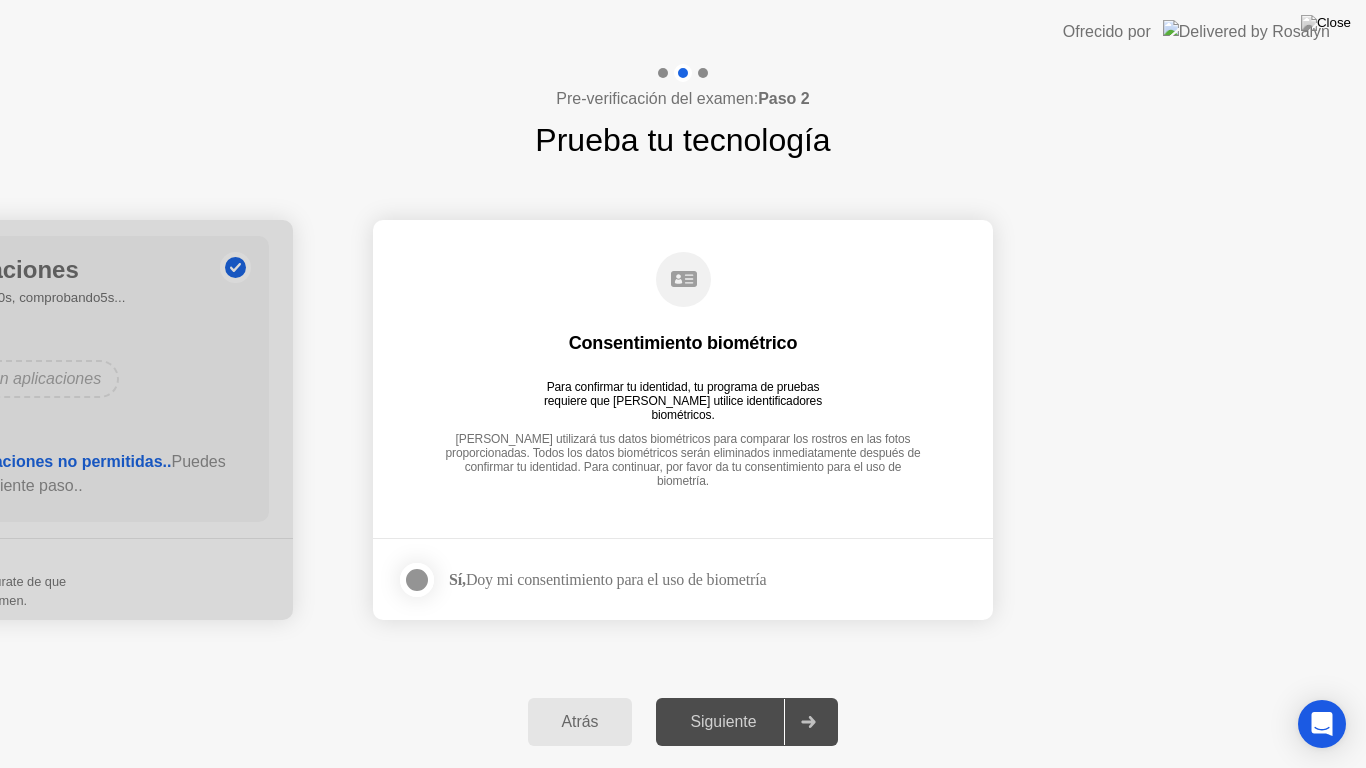 click on "Sí,  Doy mi consentimiento para el uso de biometría" 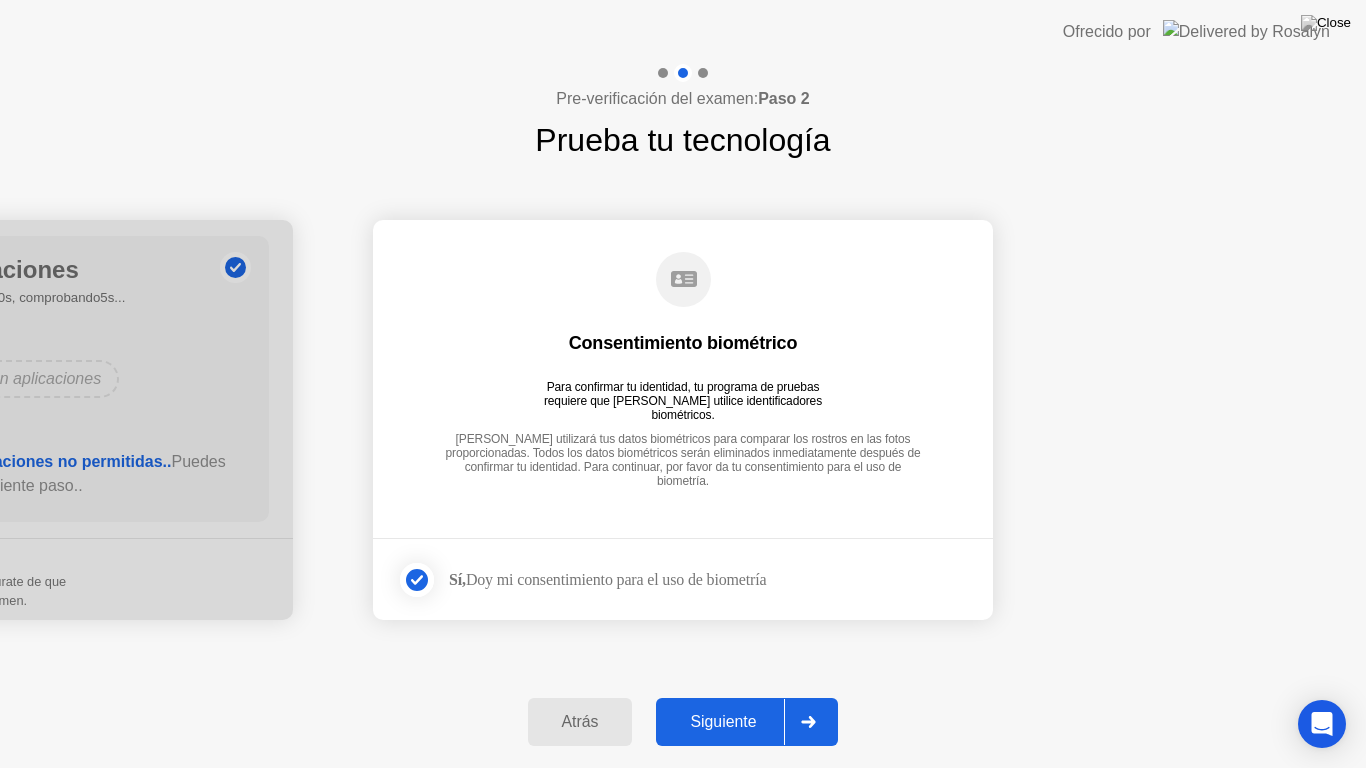 click on "Siguiente" 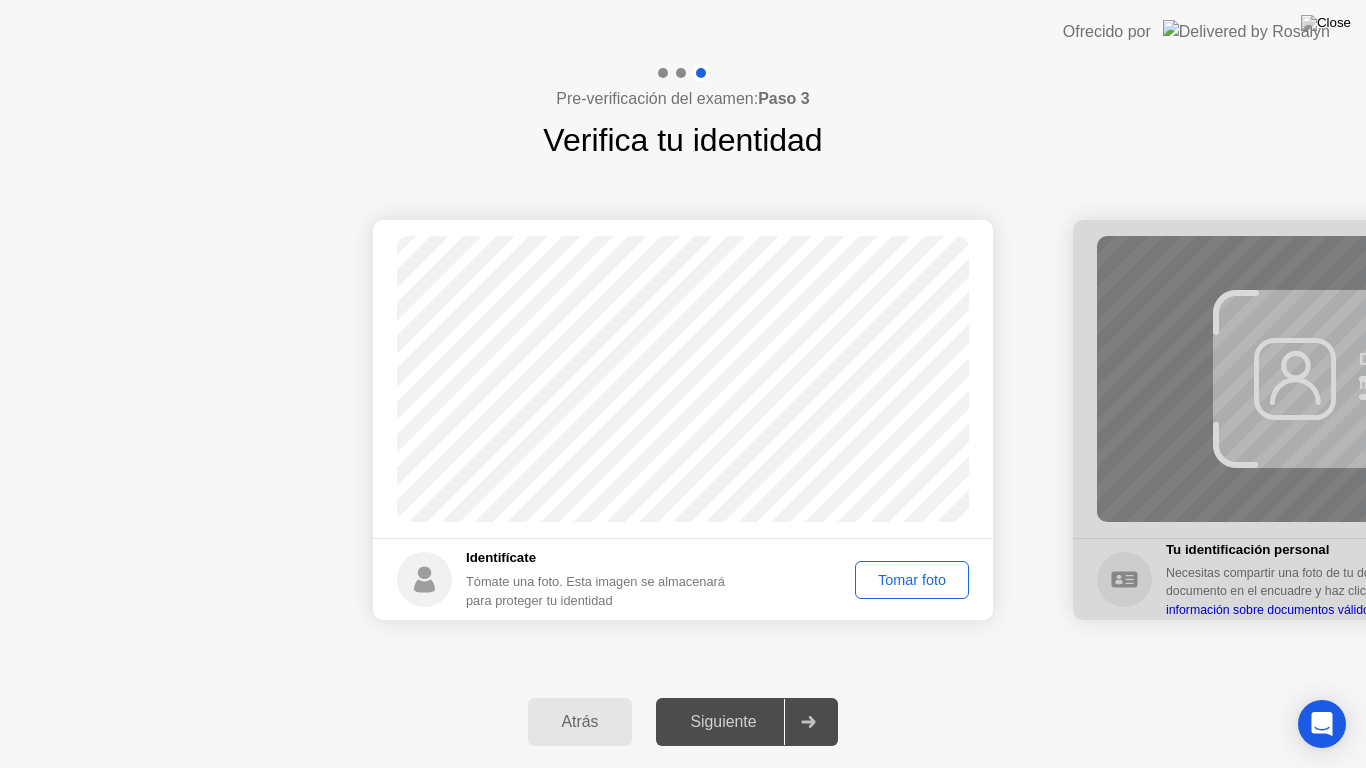 click on "Tomar foto" 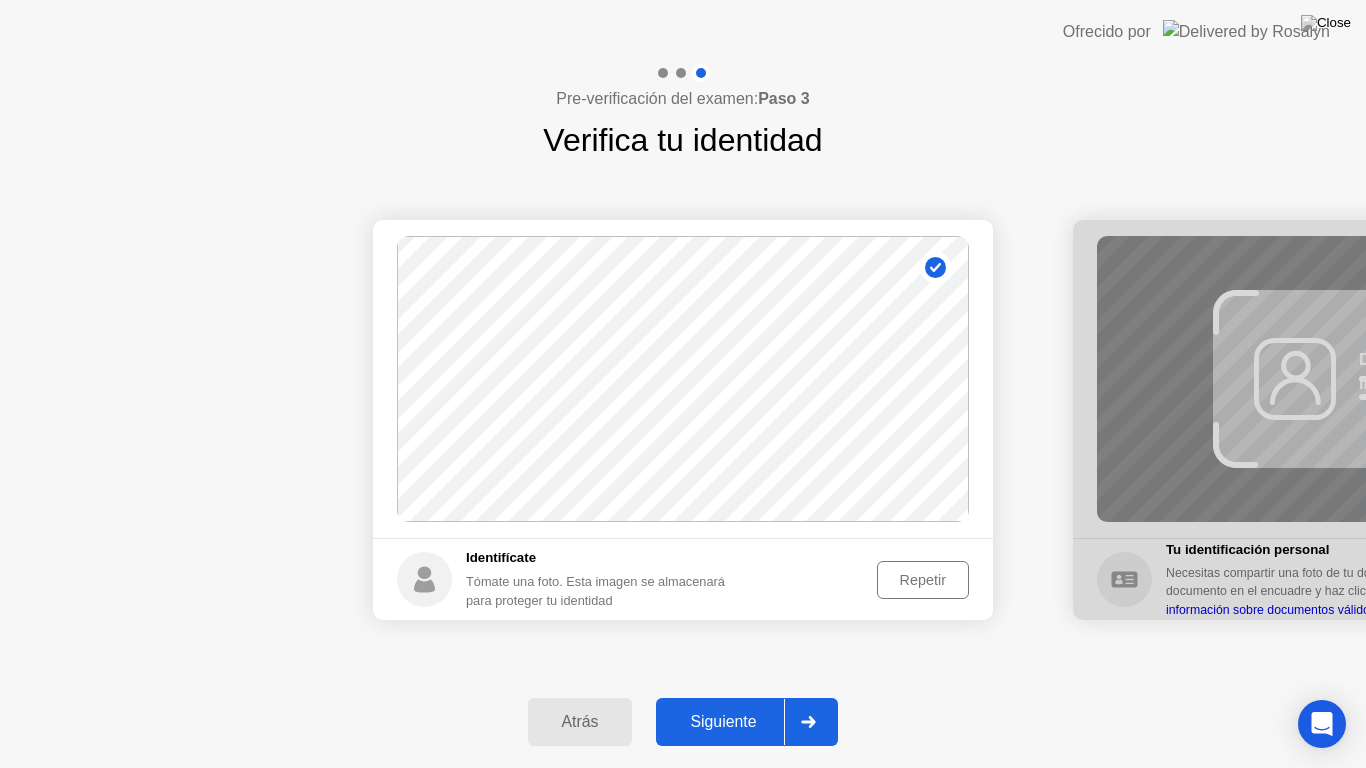 click on "Siguiente" 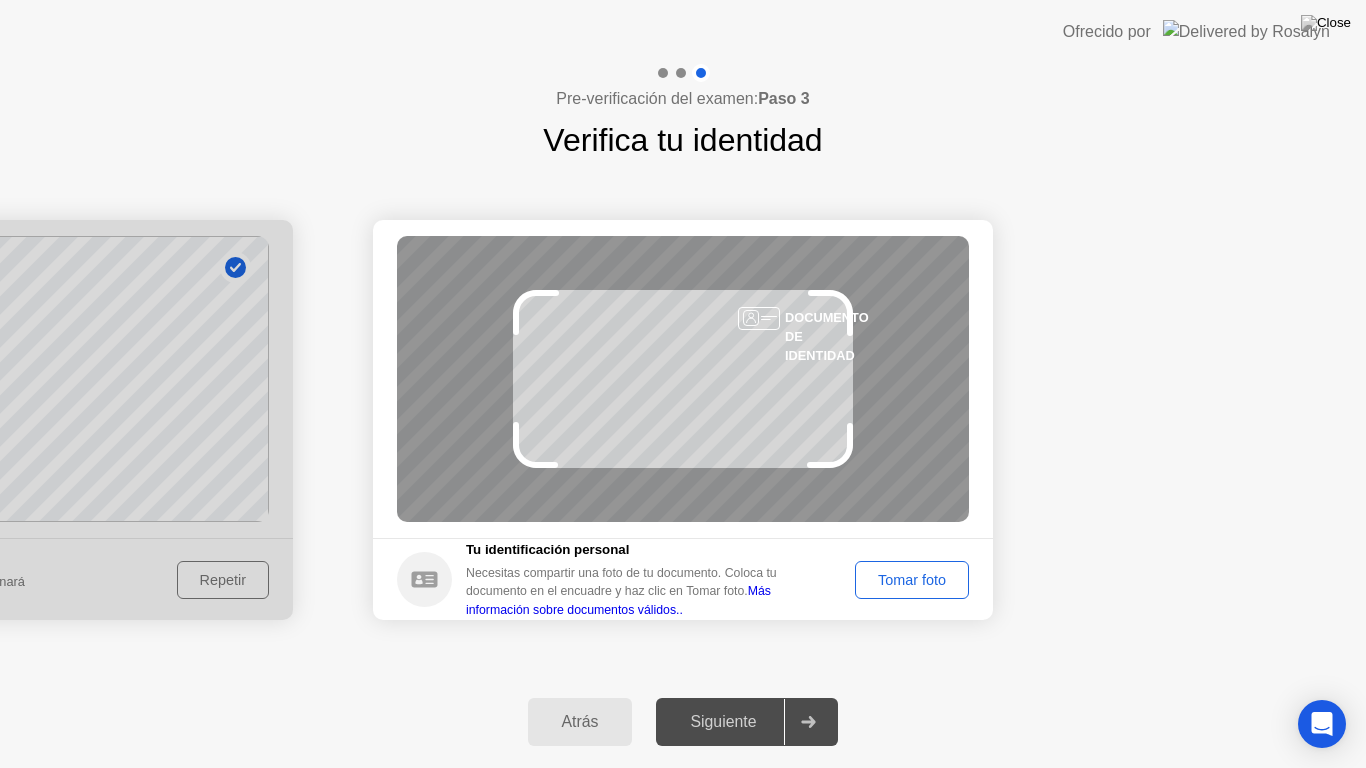 click on "Tomar foto" 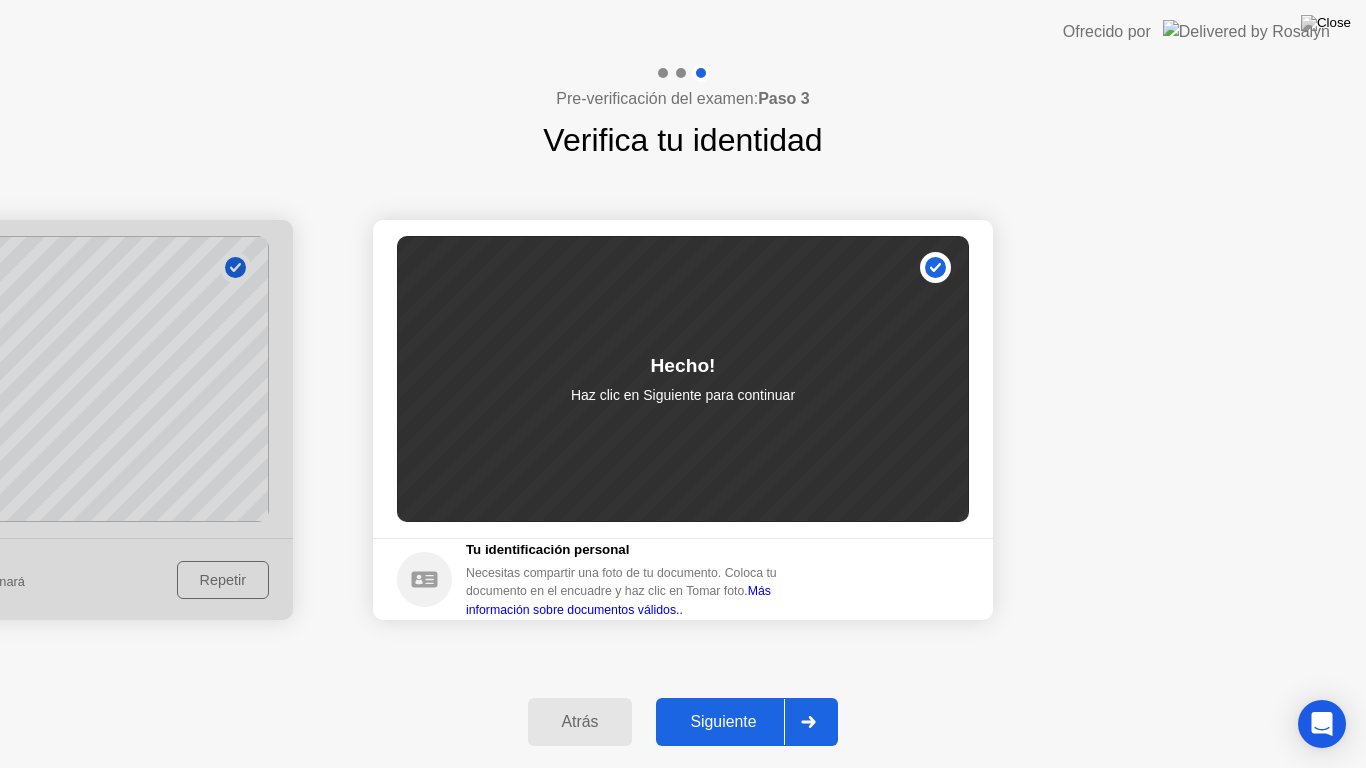 click on "Siguiente" 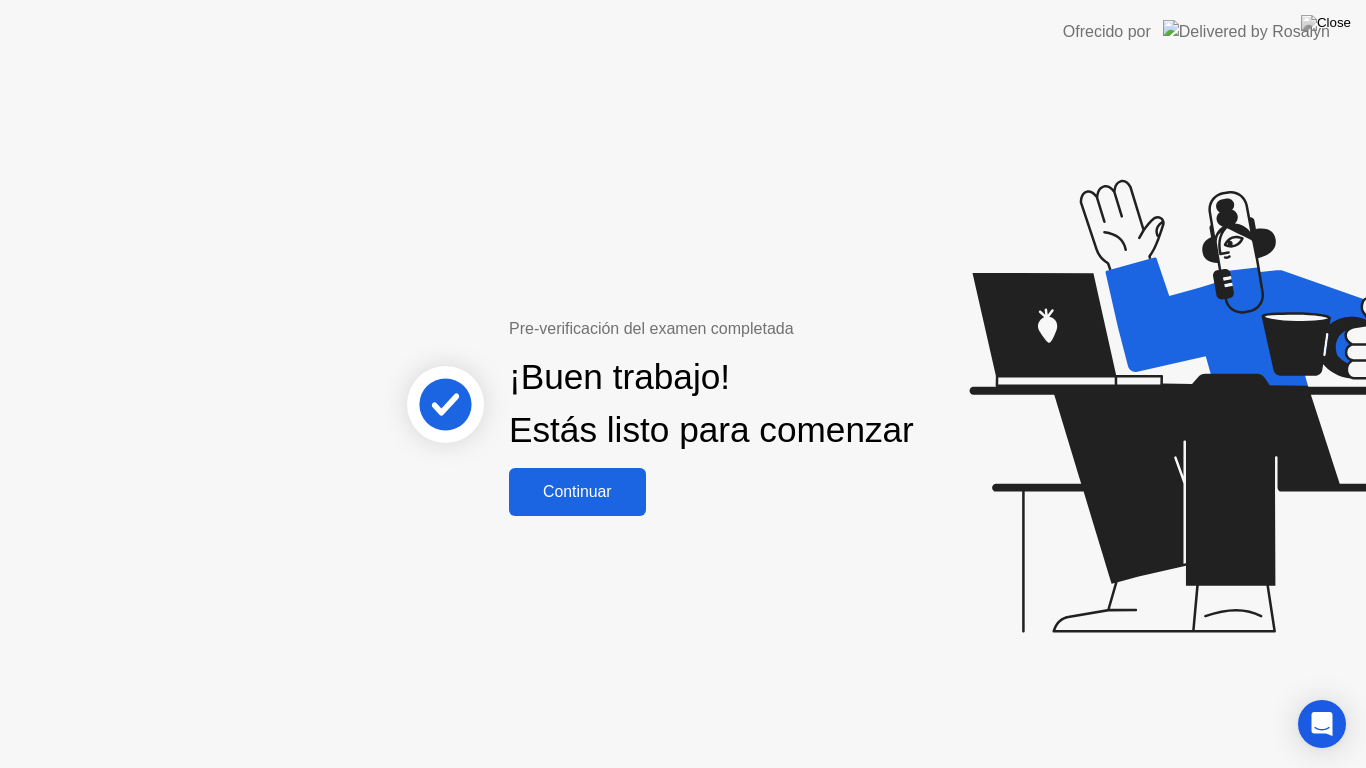 click on "Continuar" 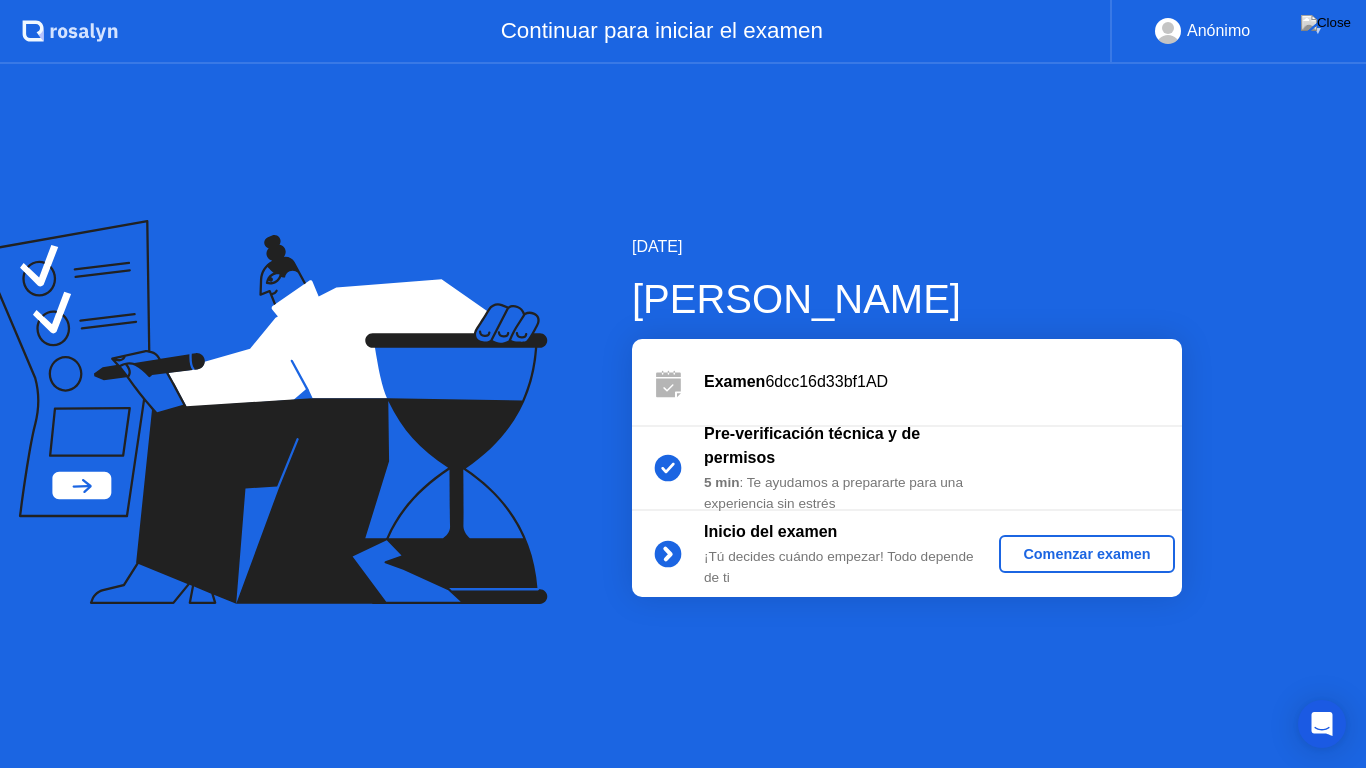 click on "Comenzar examen" 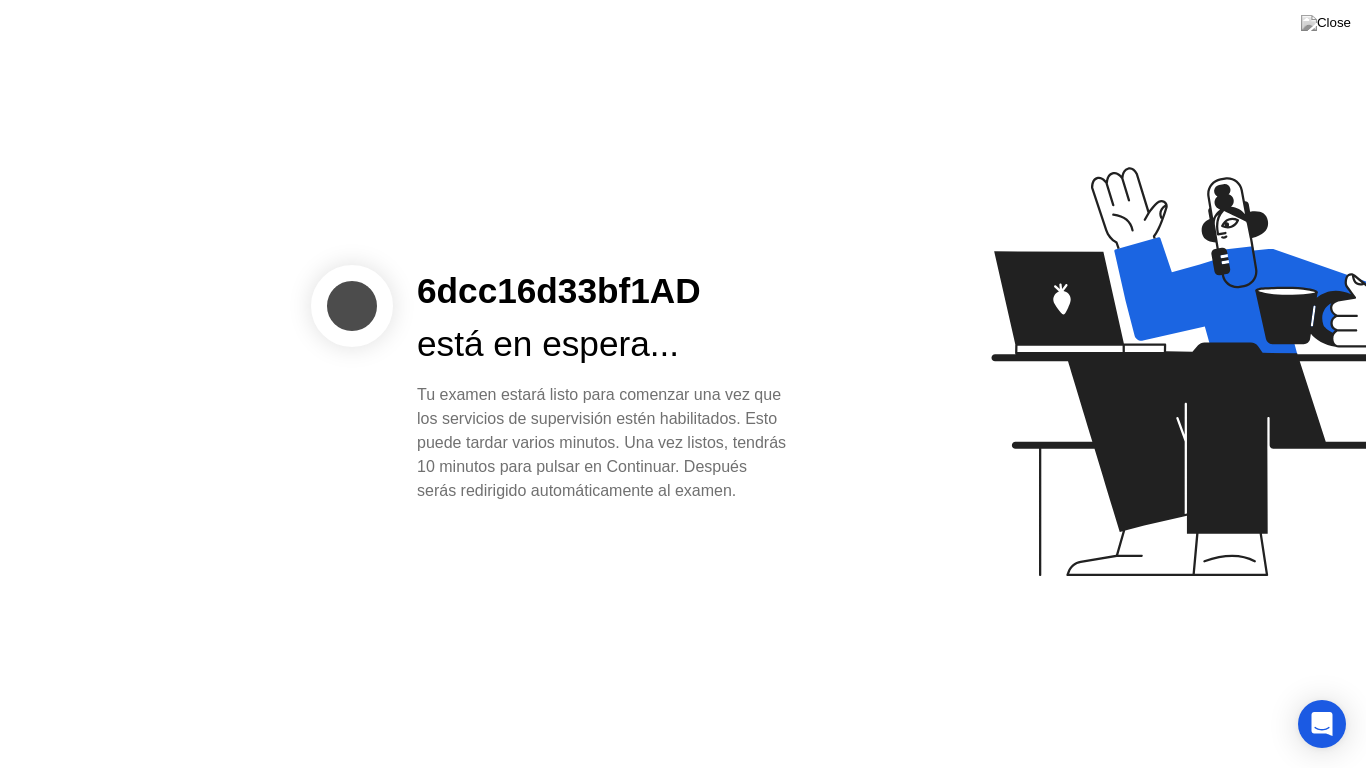click on "Tu examen estará listo para comenzar una vez que los servicios de supervisión estén habilitados. Esto puede tardar varios minutos. Una vez listos, tendrás 10 minutos para pulsar en Continuar. Después serás redirigido automáticamente al examen." 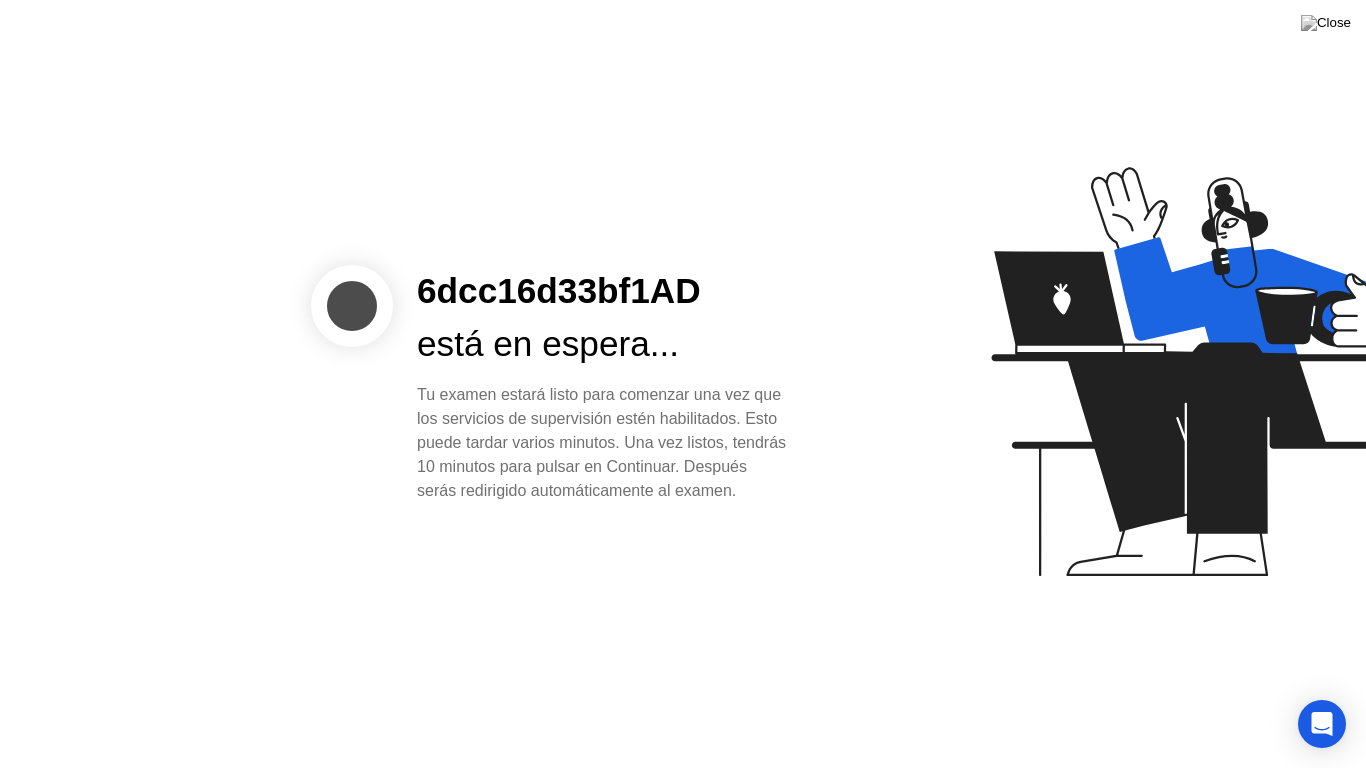 click on "Tu examen estará listo para comenzar una vez que los servicios de supervisión estén habilitados. Esto puede tardar varios minutos. Una vez listos, tendrás 10 minutos para pulsar en Continuar. Después serás redirigido automáticamente al examen." 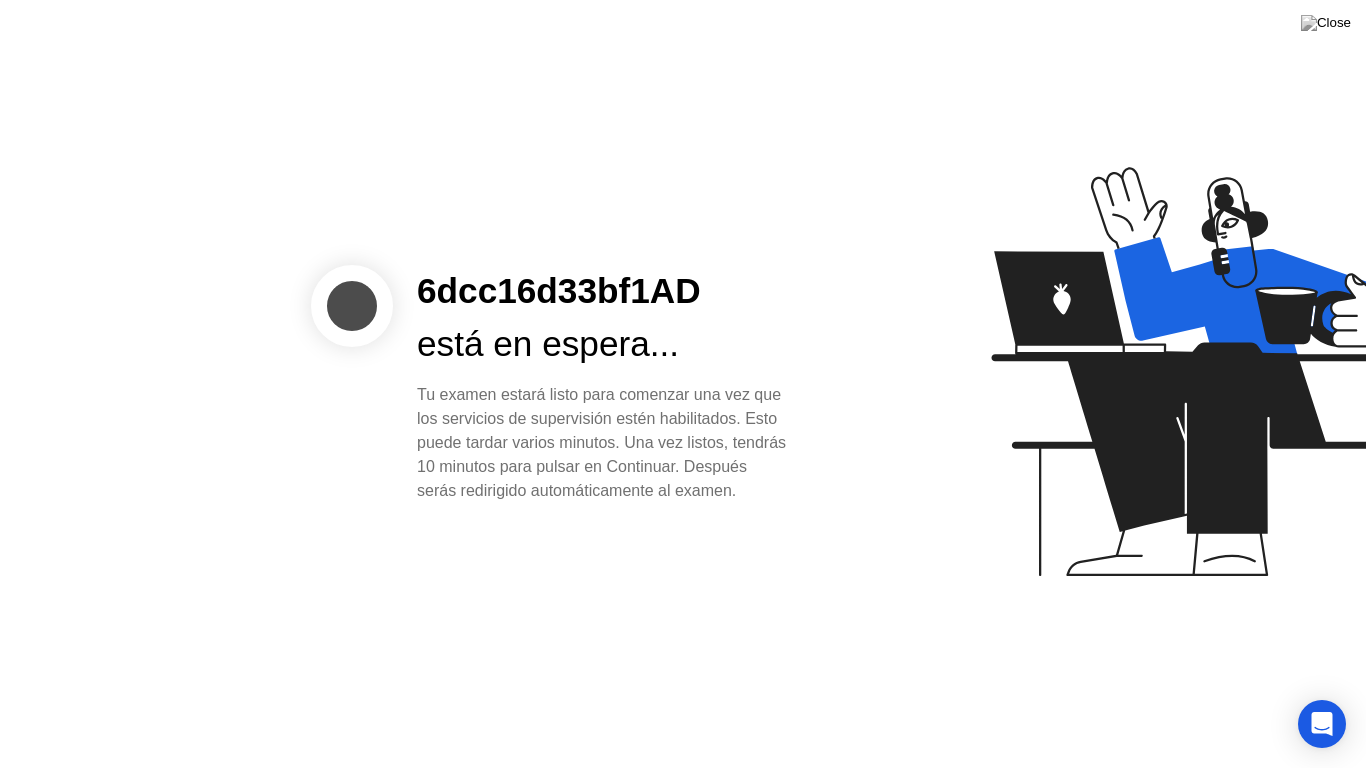 click on "Tu examen estará listo para comenzar una vez que los servicios de supervisión estén habilitados. Esto puede tardar varios minutos. Una vez listos, tendrás 10 minutos para pulsar en Continuar. Después serás redirigido automáticamente al examen." 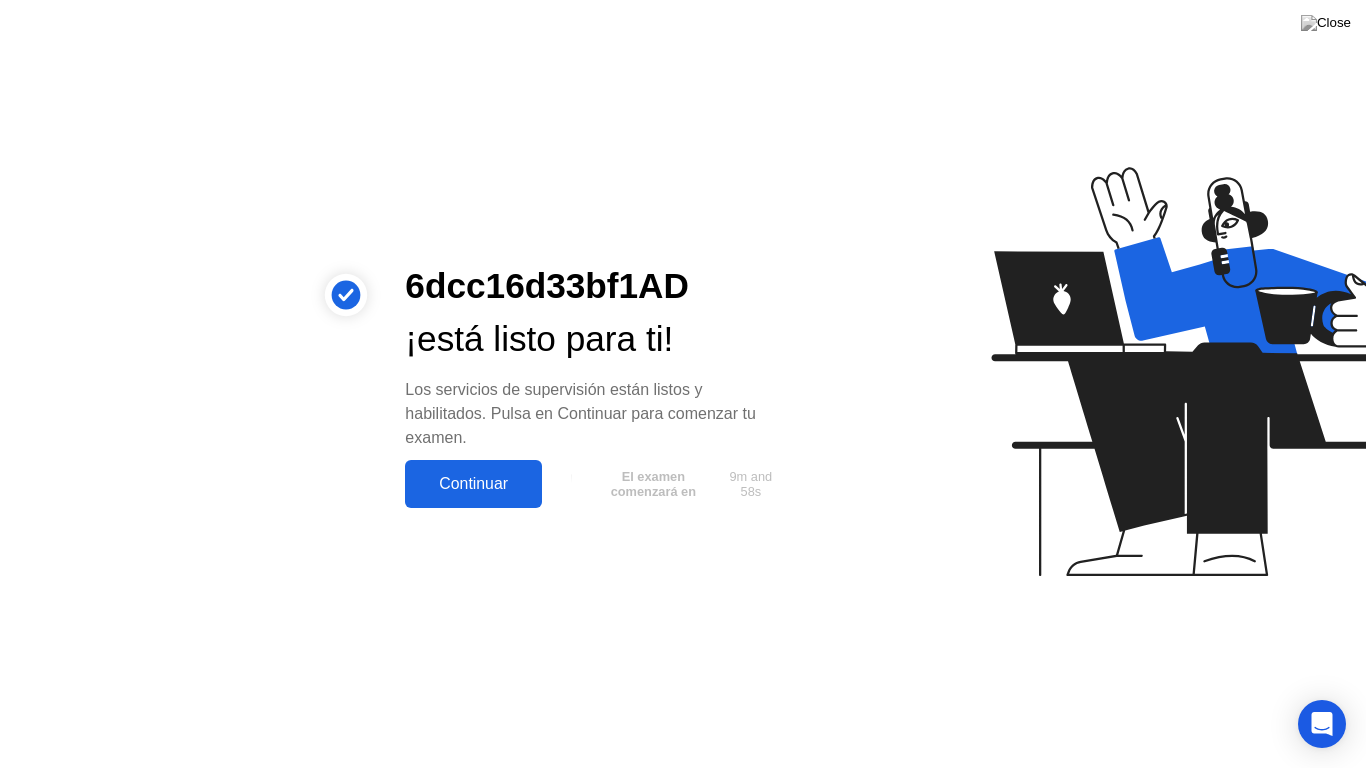 click on "Continuar" 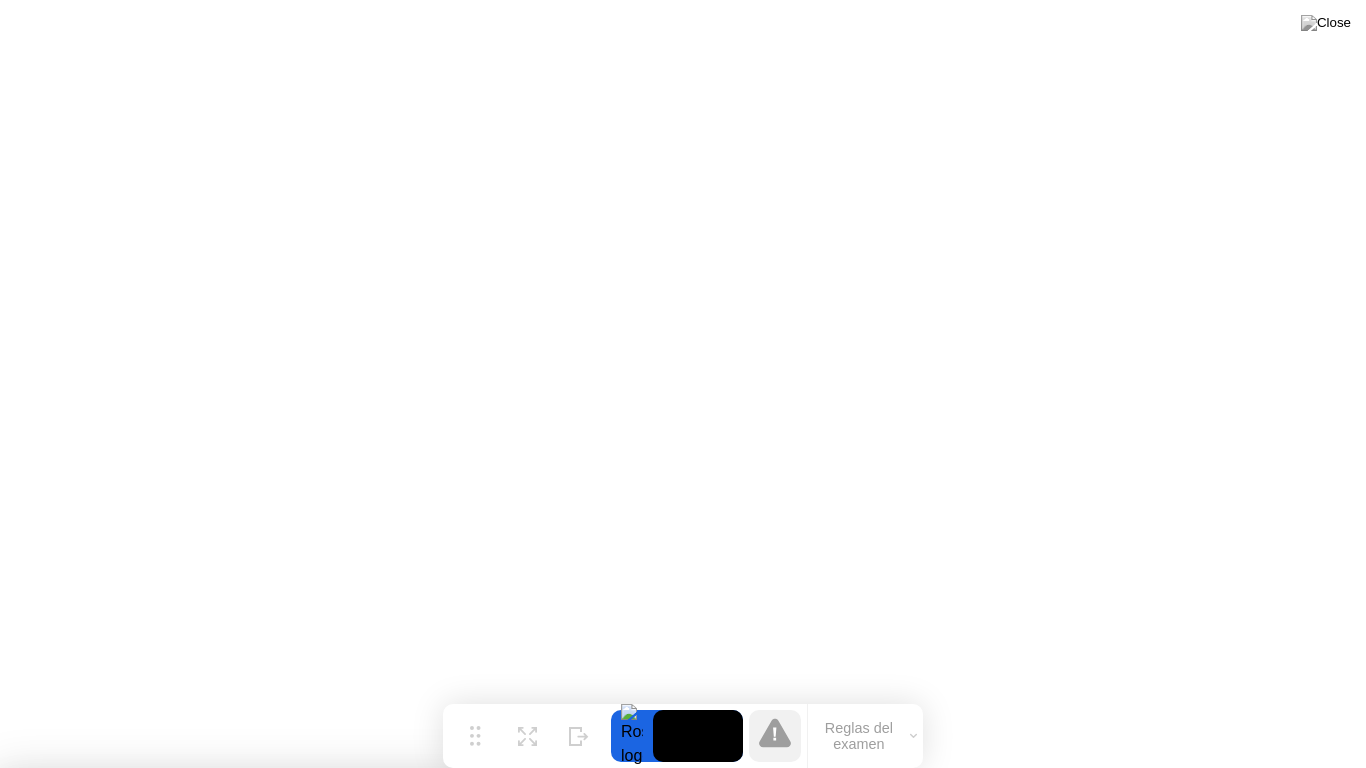 click on "Cerrar aplicación" at bounding box center [400, 2072] 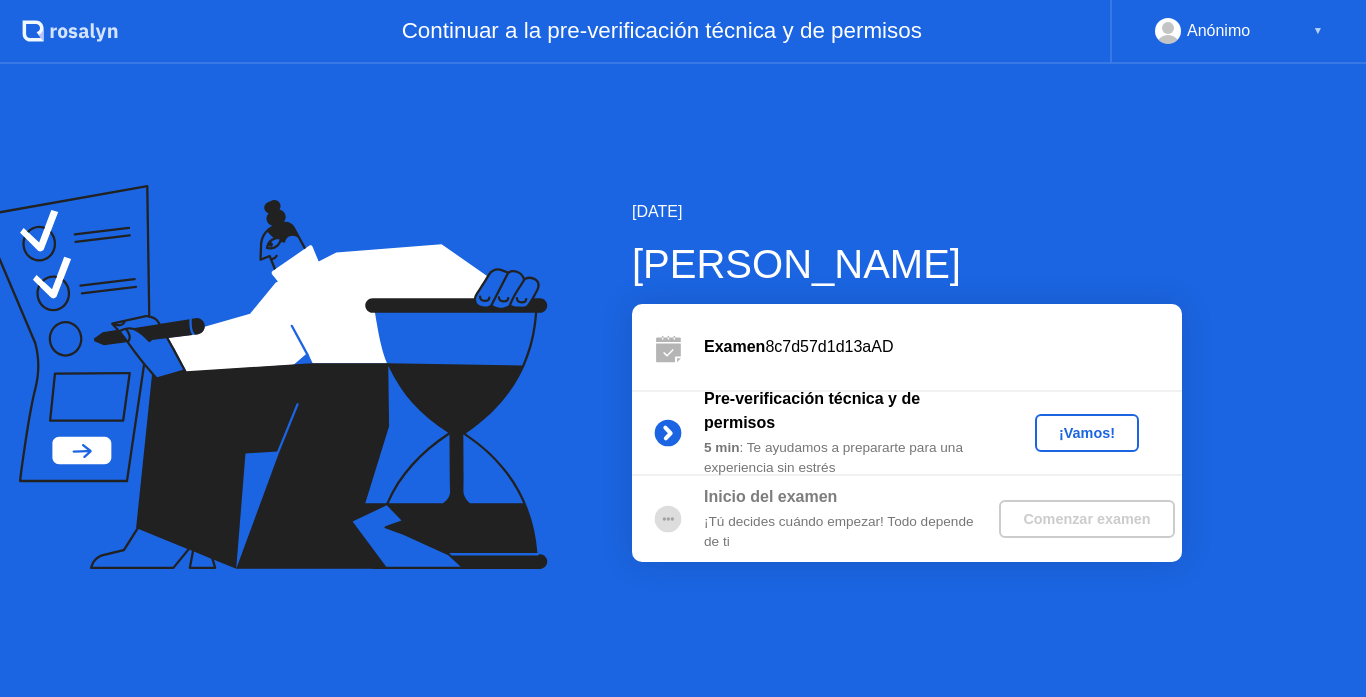 click on "¡Vamos!" 